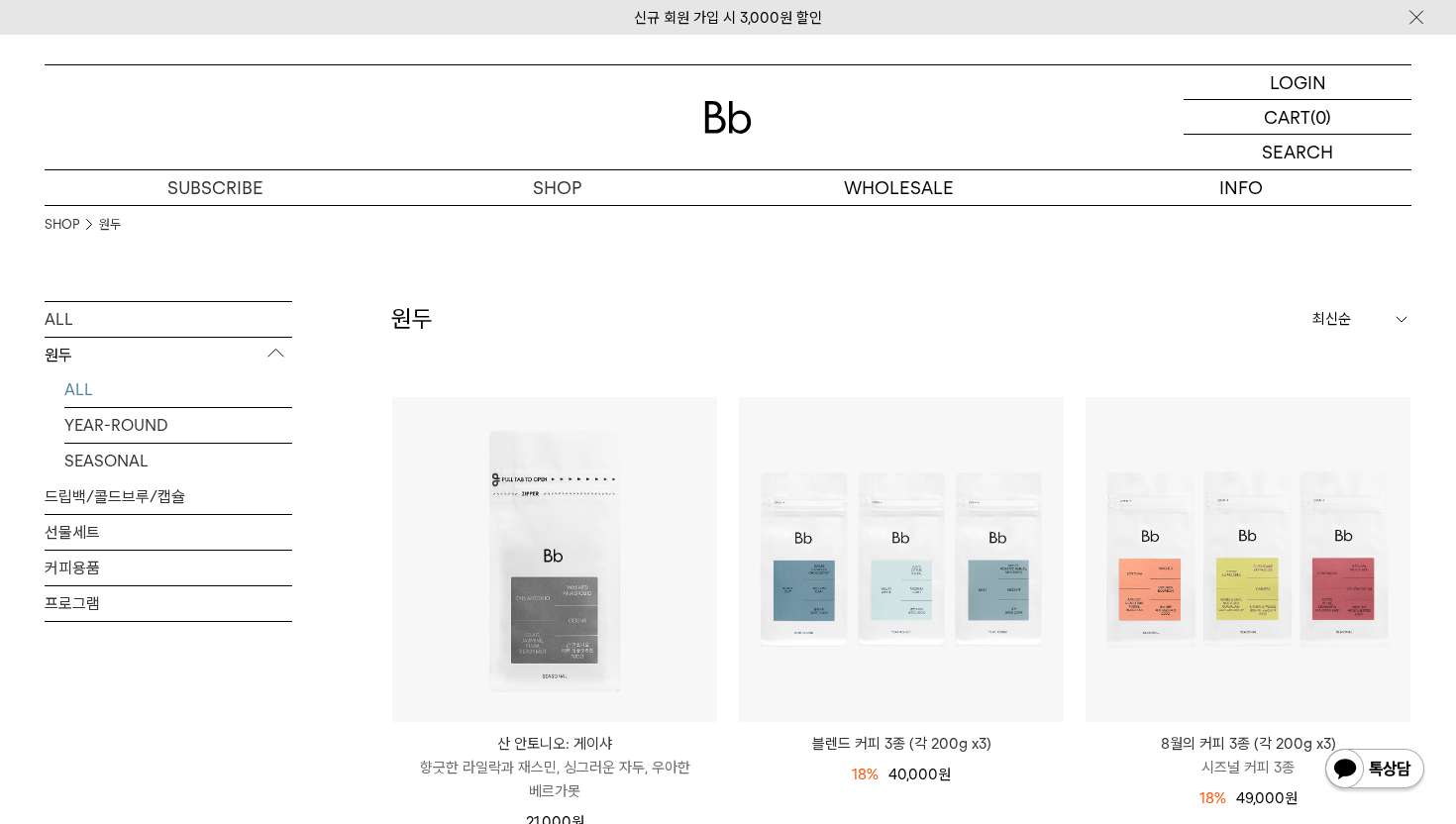 scroll, scrollTop: 92, scrollLeft: 0, axis: vertical 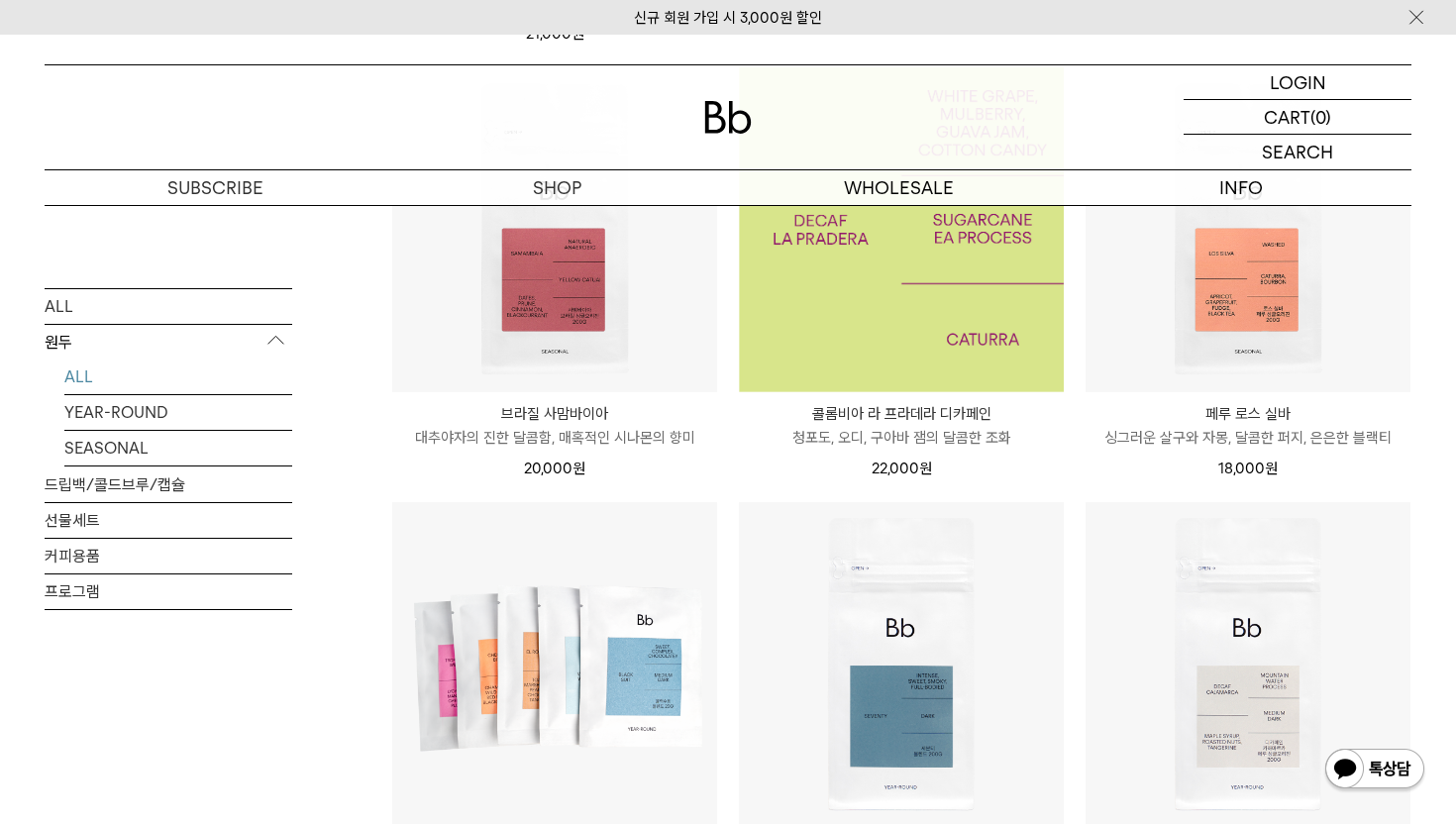 click at bounding box center (901, 230) 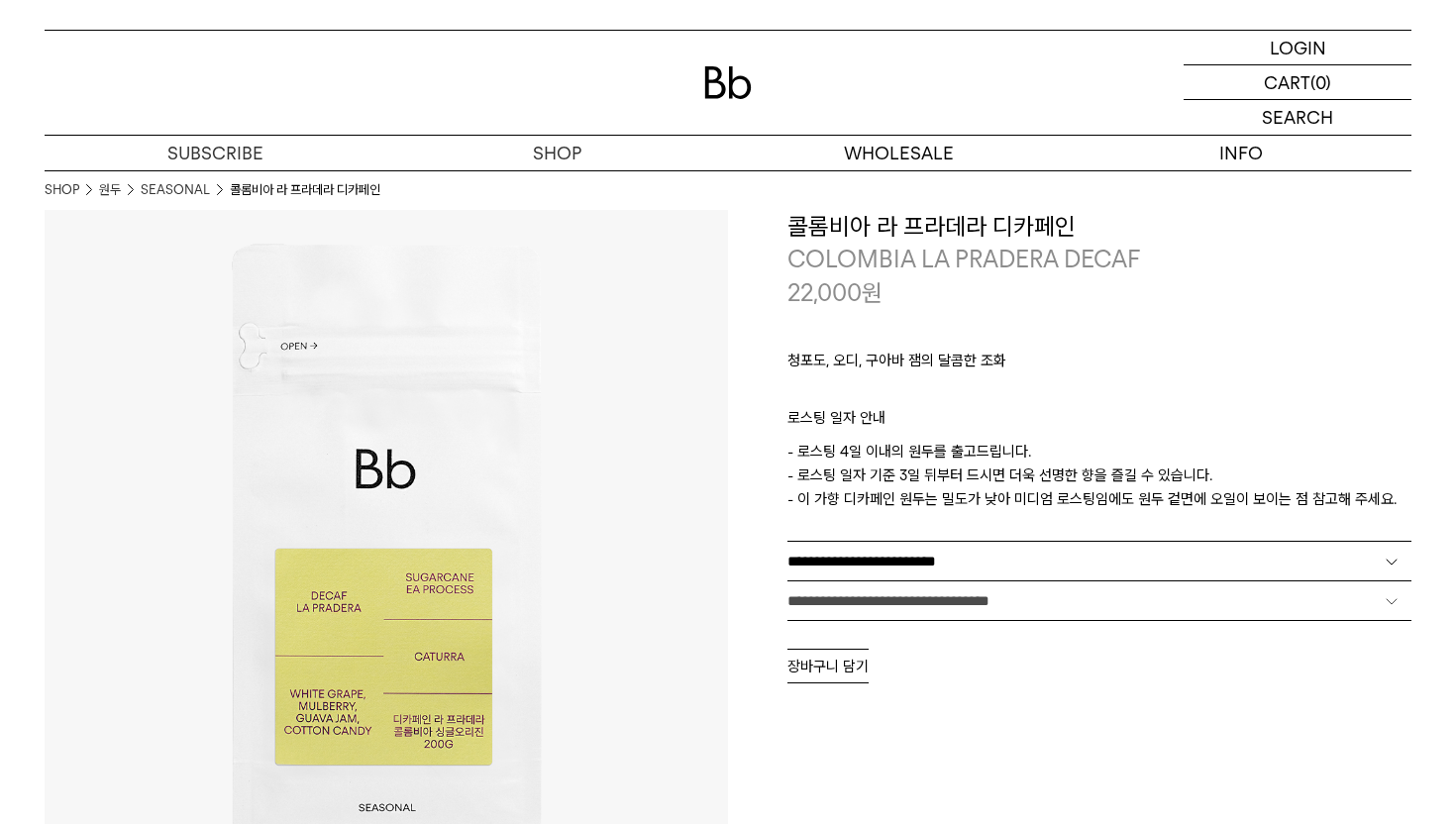 scroll, scrollTop: 0, scrollLeft: 0, axis: both 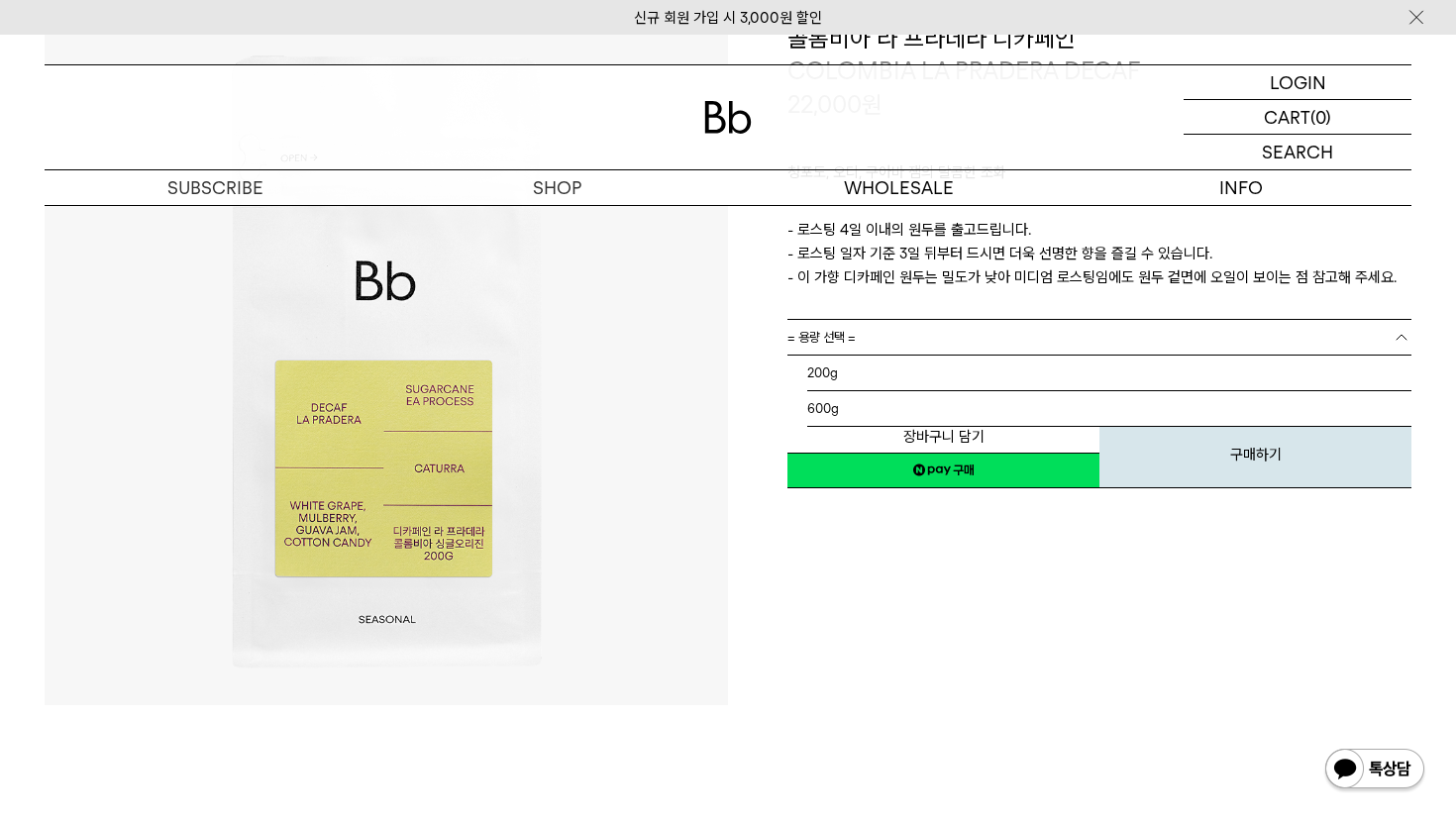 click on "=
용량 선택
=" at bounding box center [1099, 337] 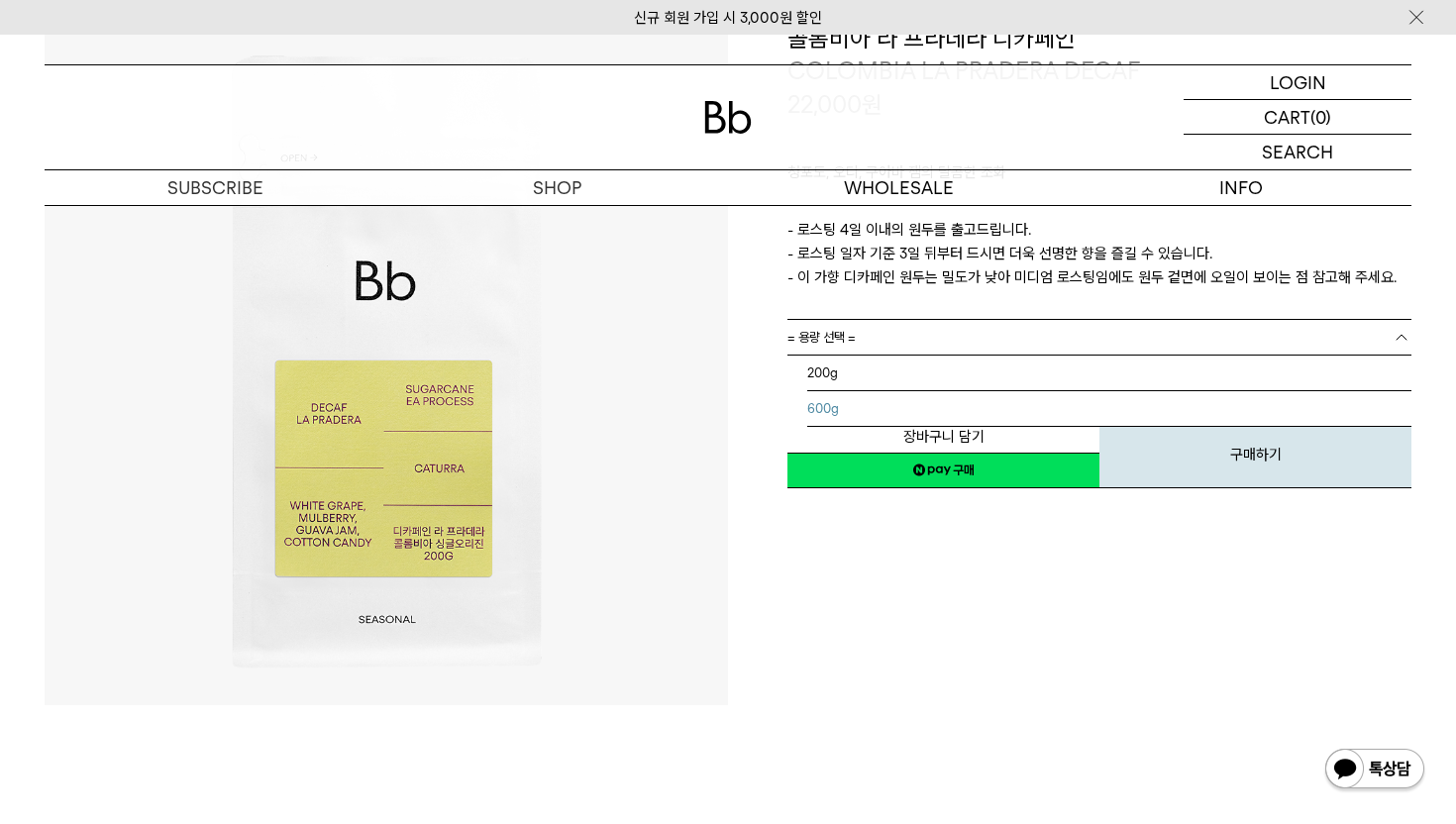 click on "600g" at bounding box center [1109, 409] 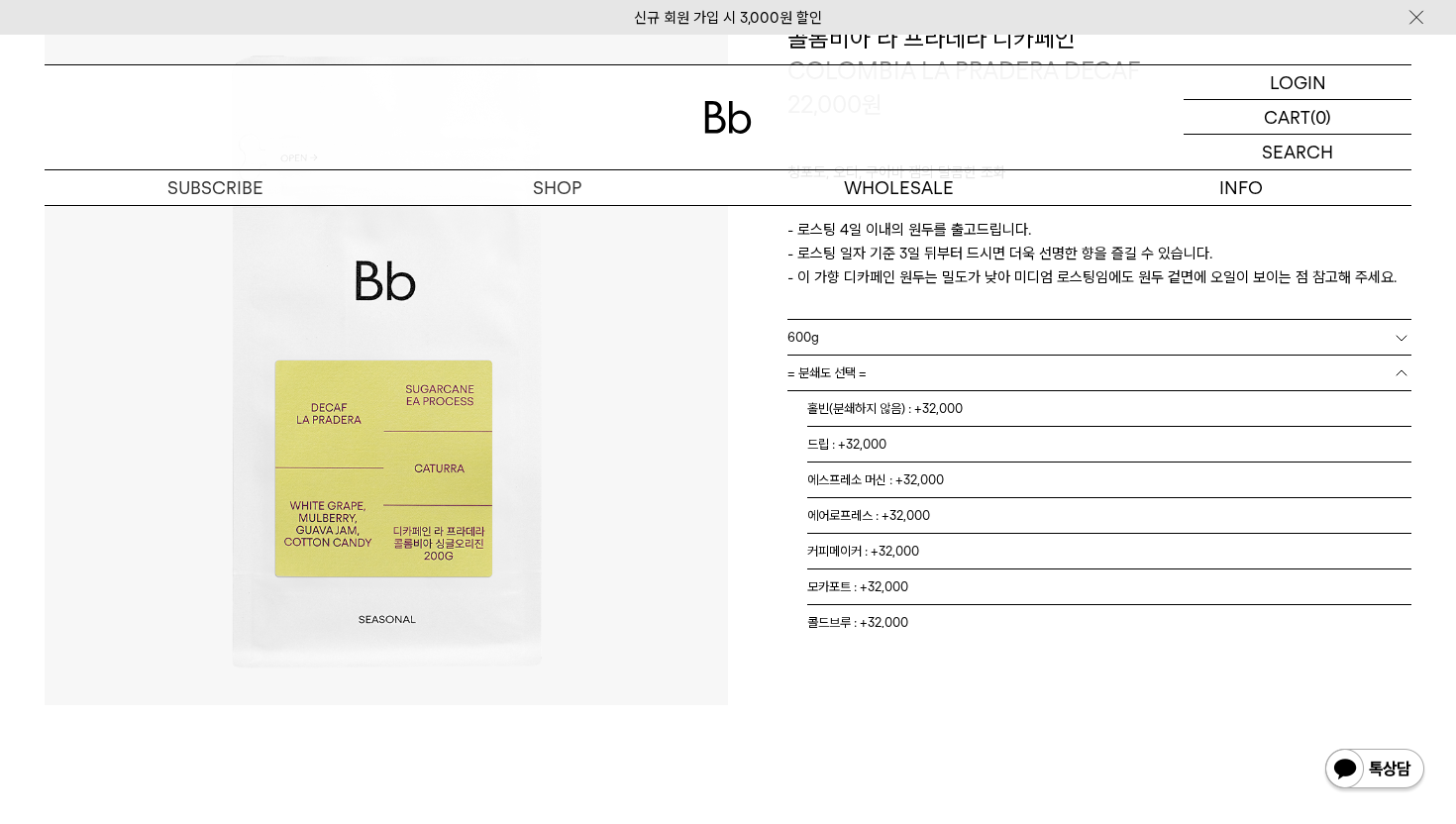 scroll, scrollTop: 13, scrollLeft: 0, axis: vertical 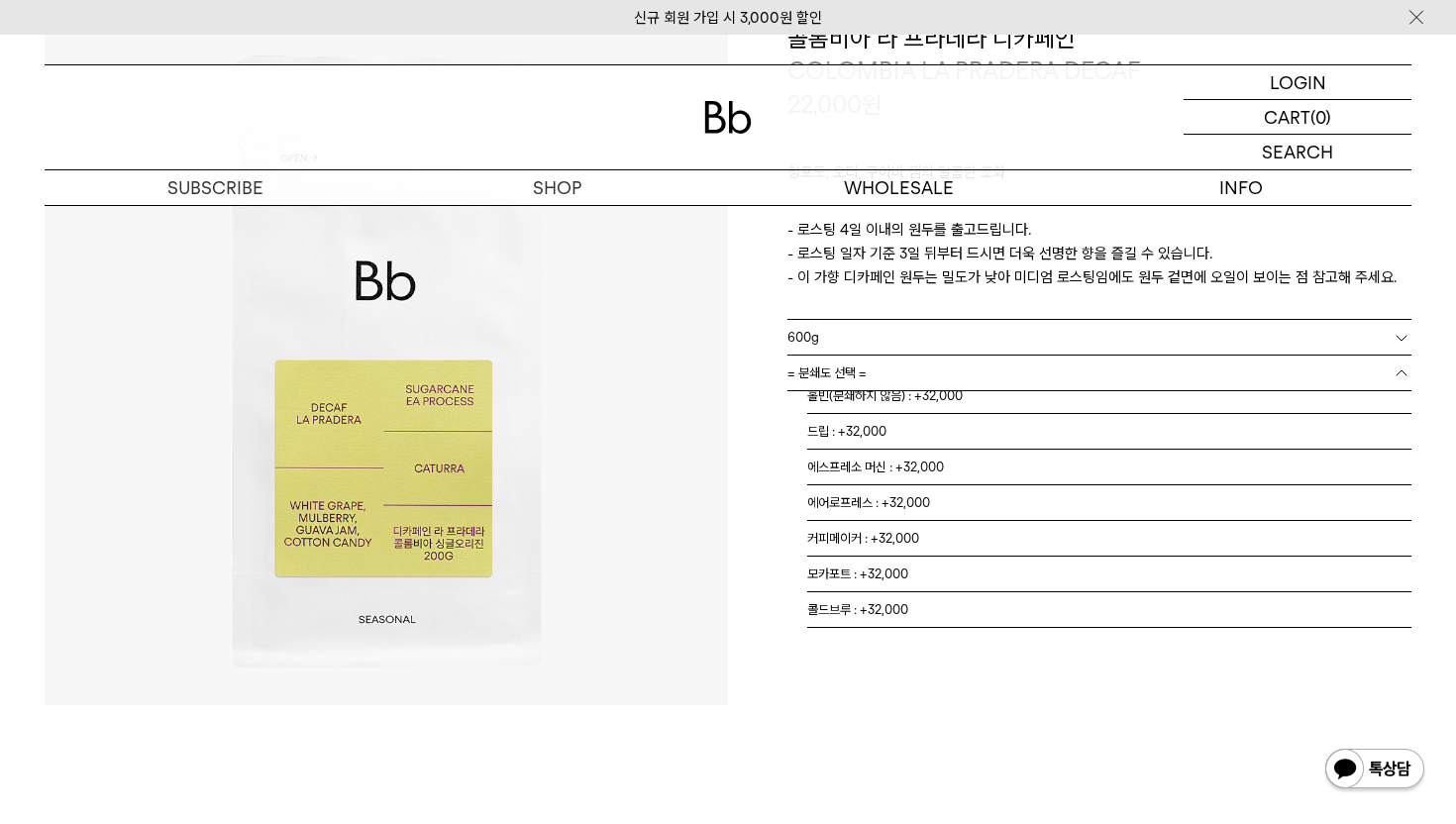 click on "= 분쇄도 선택 =" at bounding box center (1099, 372) 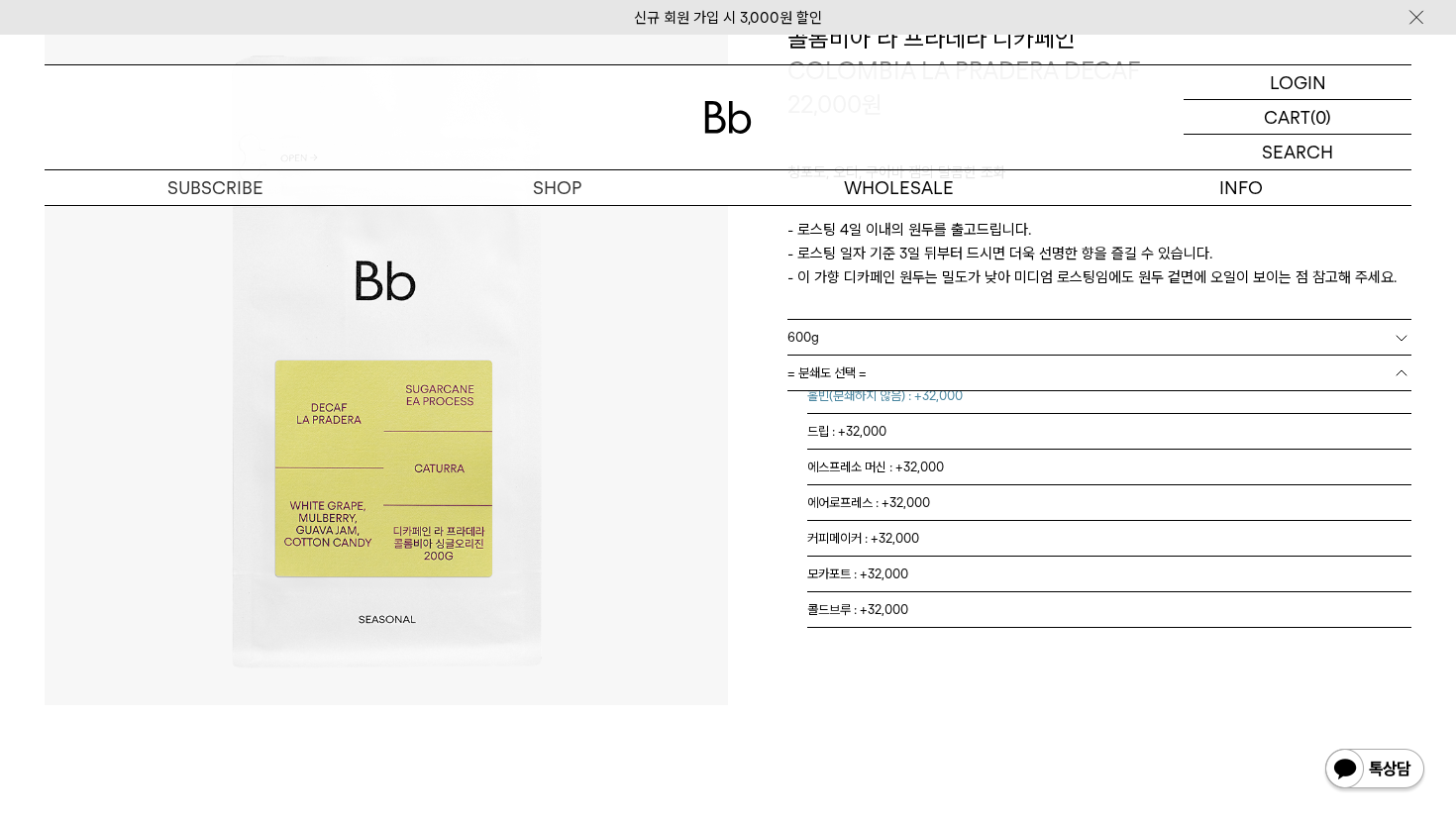 scroll, scrollTop: 0, scrollLeft: 0, axis: both 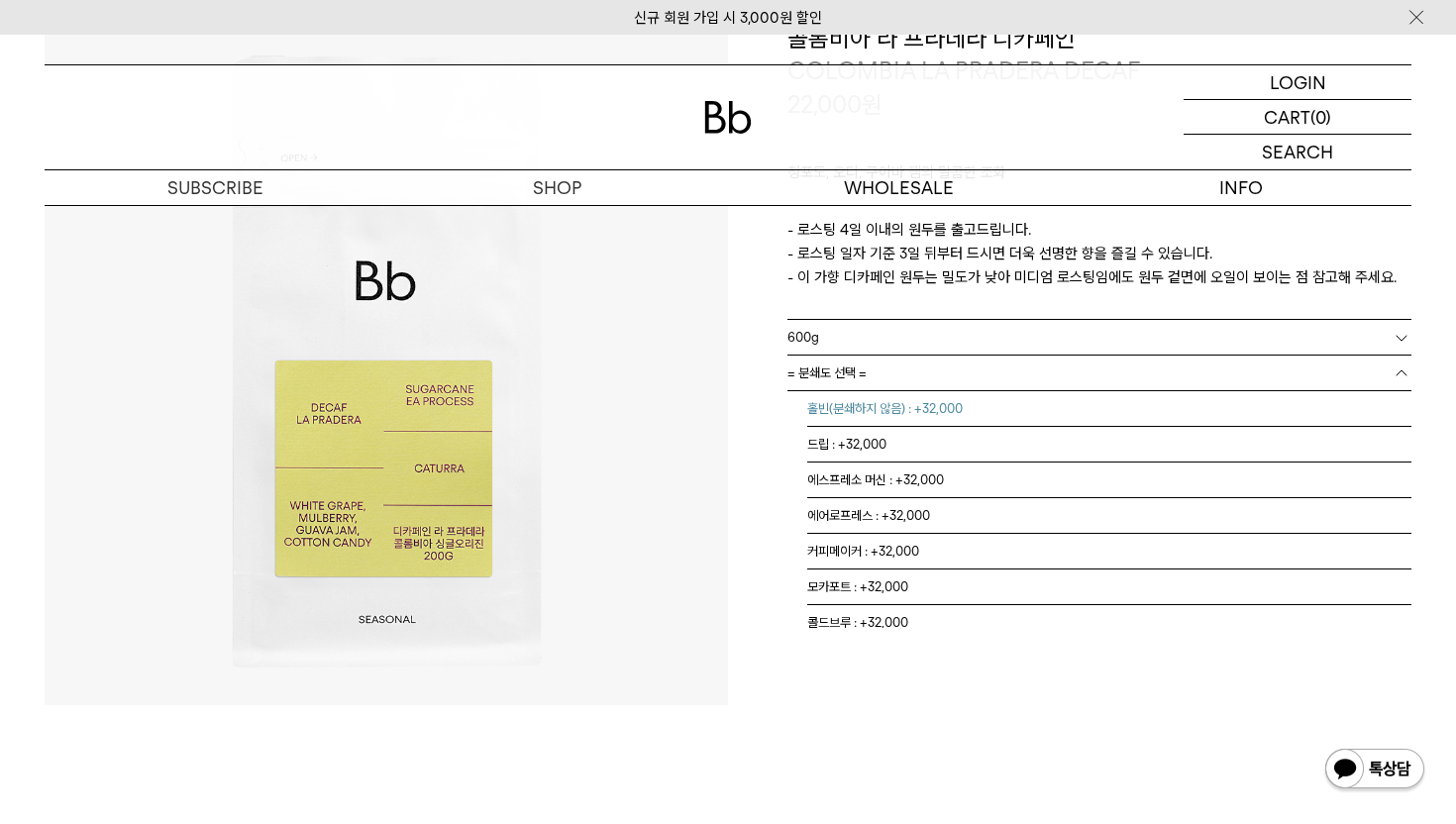 click on "홀빈(분쇄하지 않음) : +32,000" at bounding box center [1109, 409] 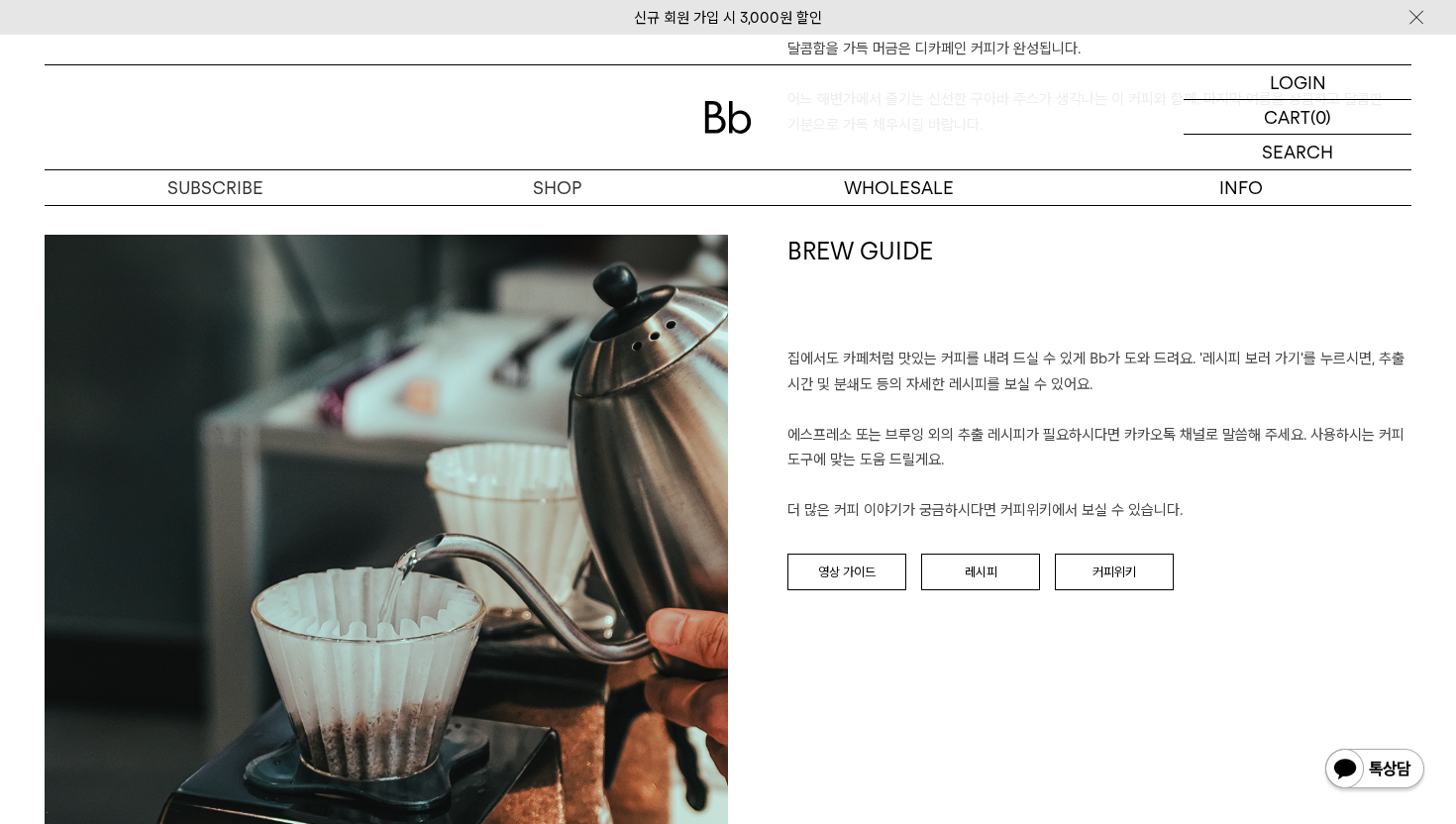 scroll, scrollTop: 1896, scrollLeft: 0, axis: vertical 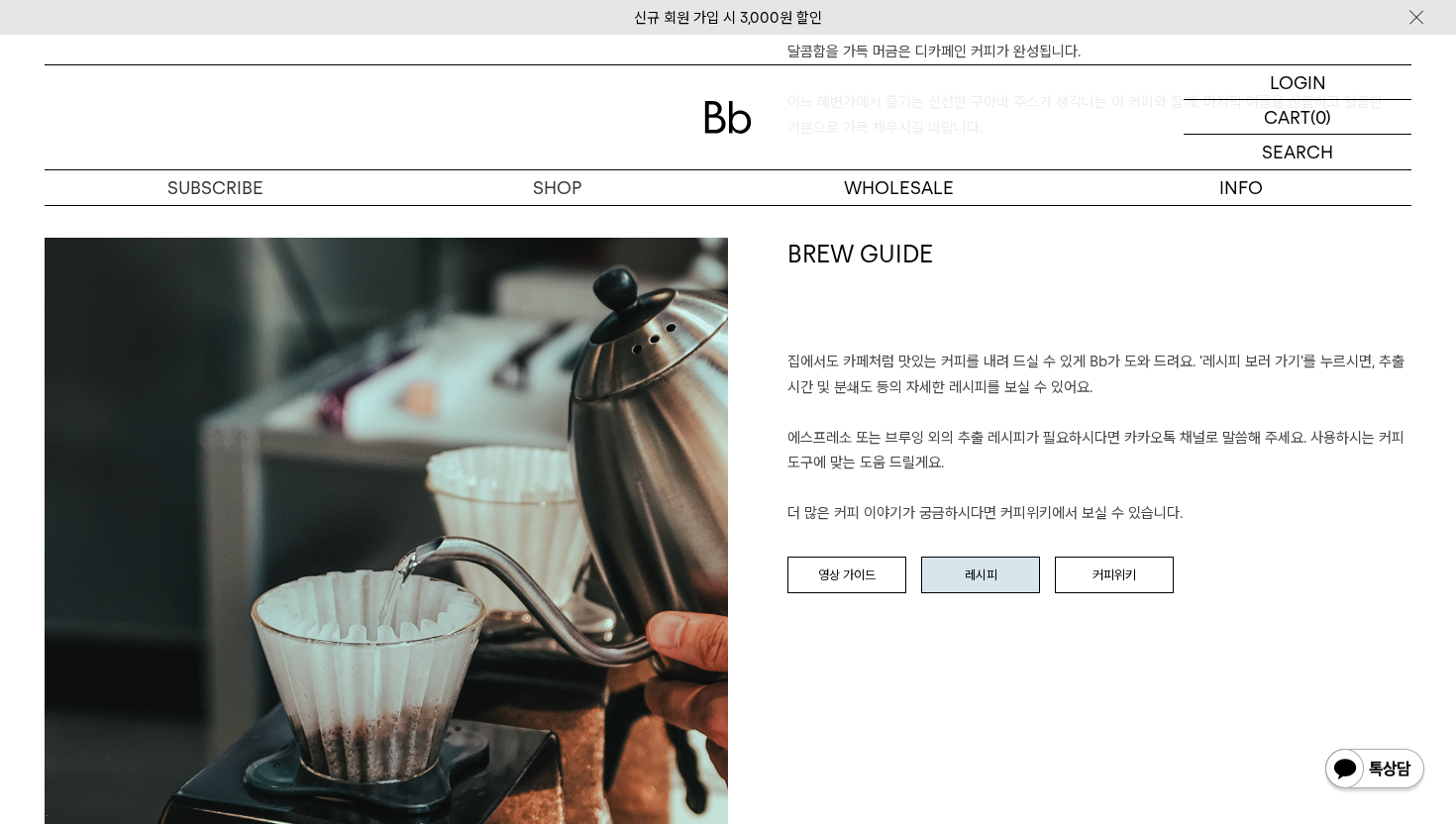 click on "레시피" at bounding box center (981, 575) 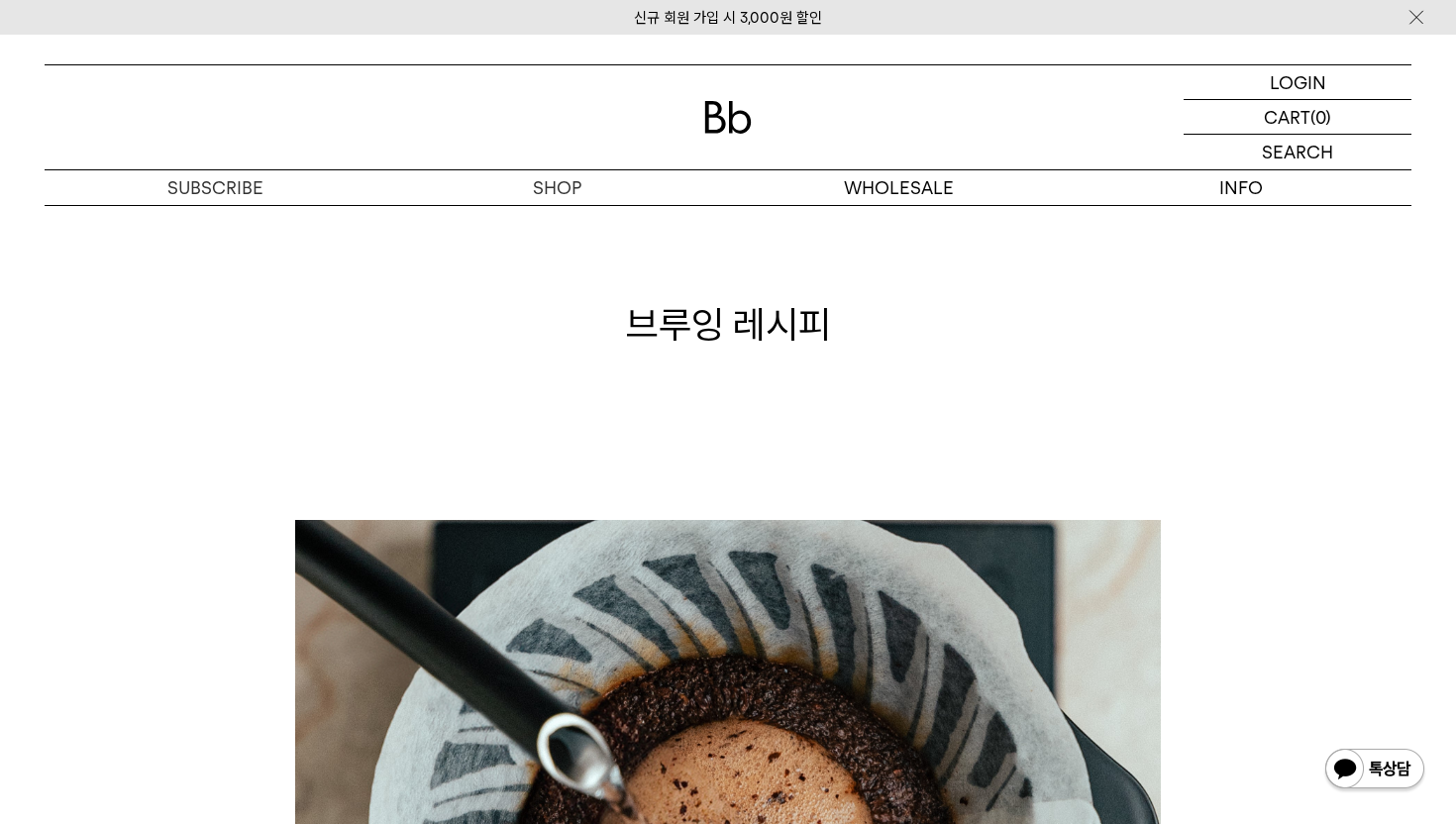 scroll, scrollTop: 0, scrollLeft: 0, axis: both 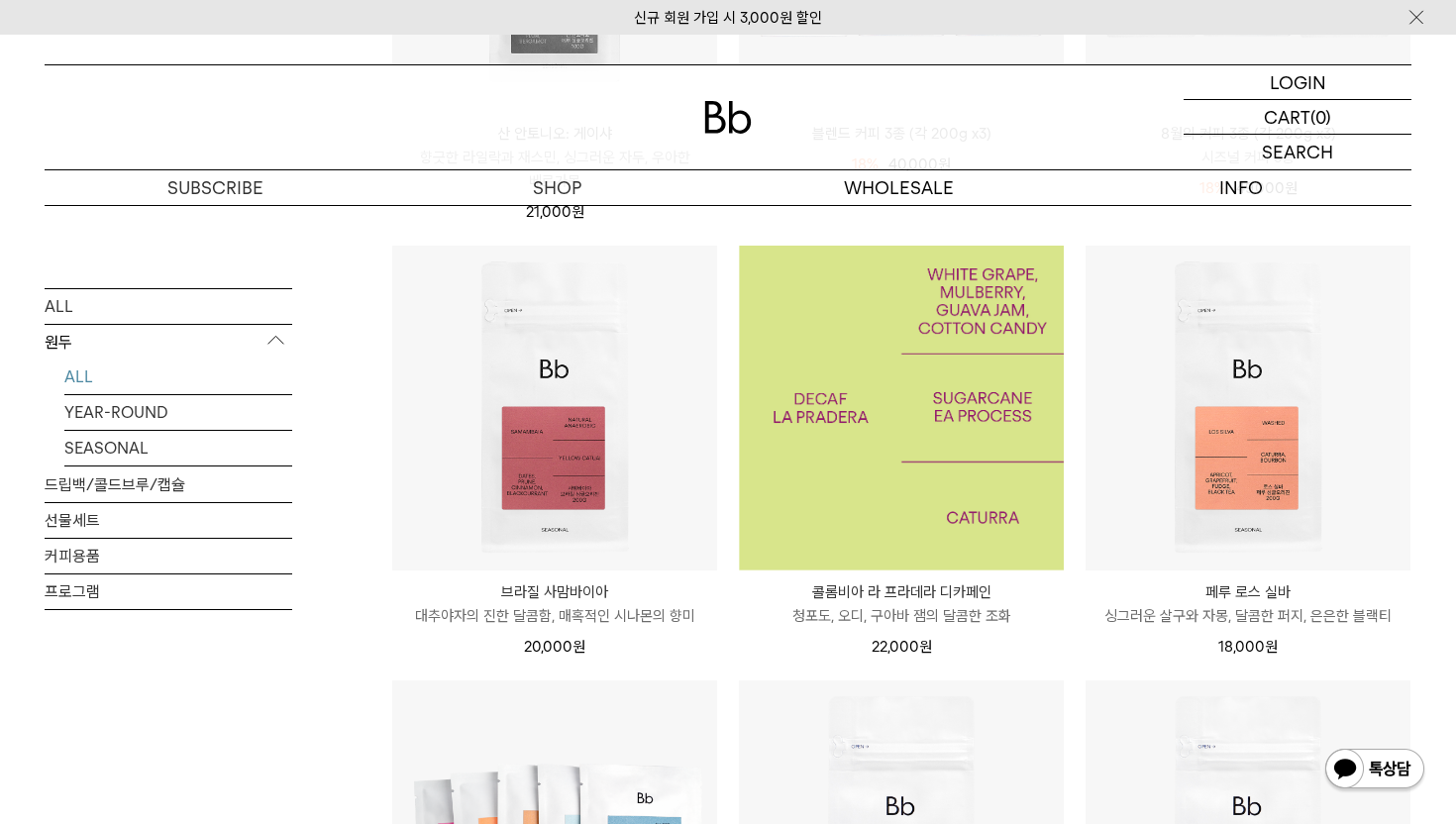 click at bounding box center [901, 408] 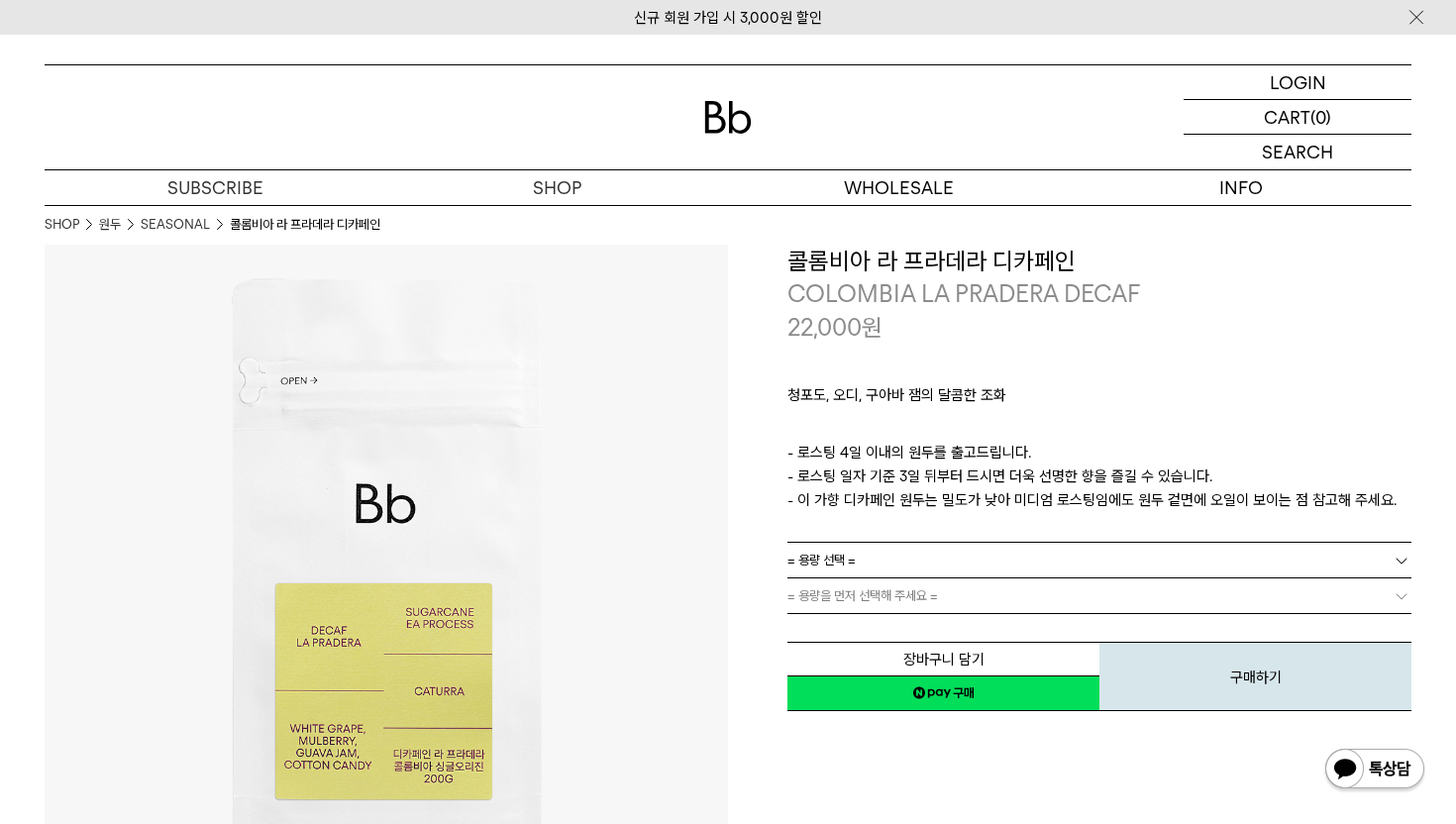 scroll, scrollTop: 0, scrollLeft: 0, axis: both 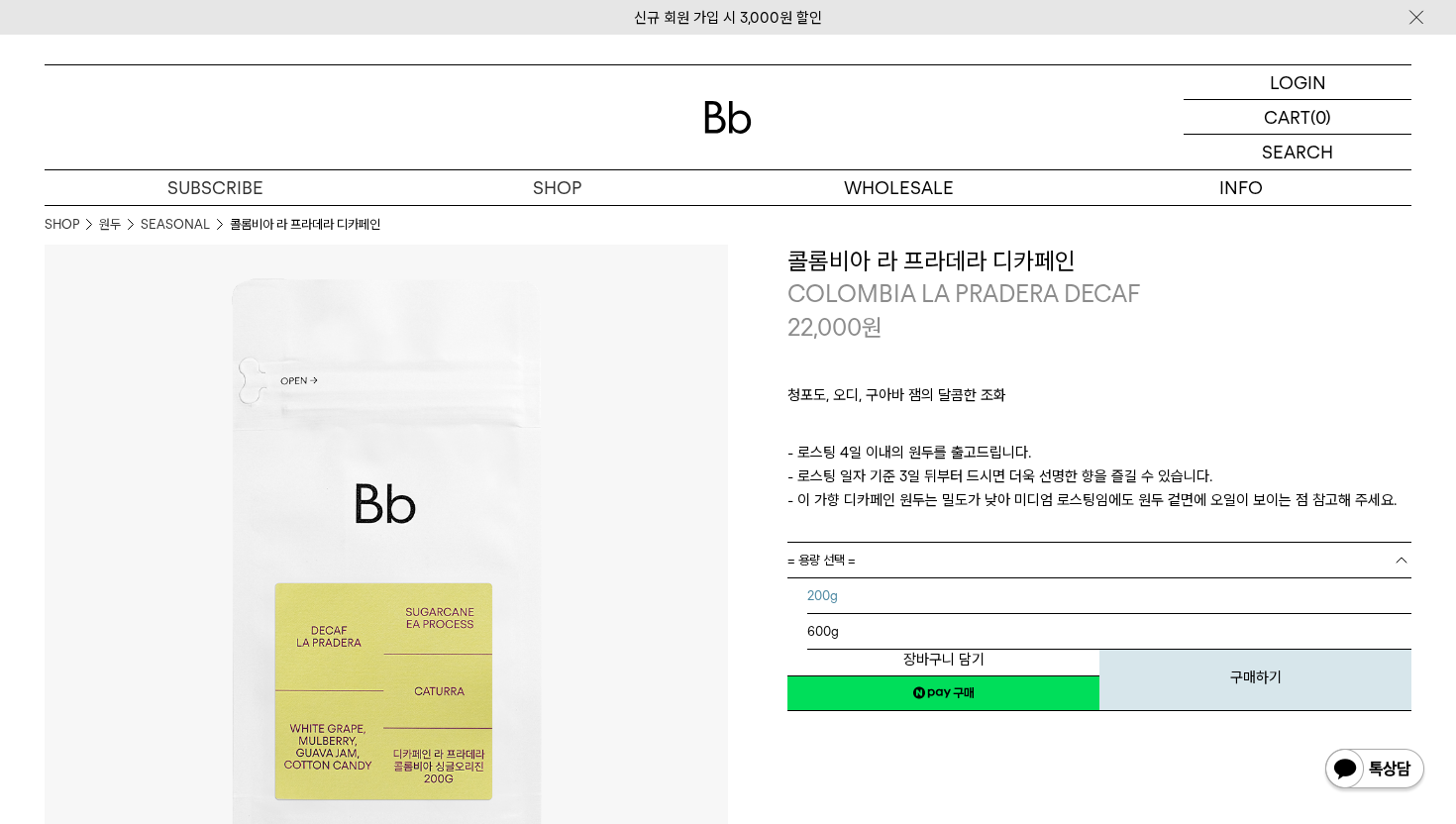 click on "200g" at bounding box center [1109, 596] 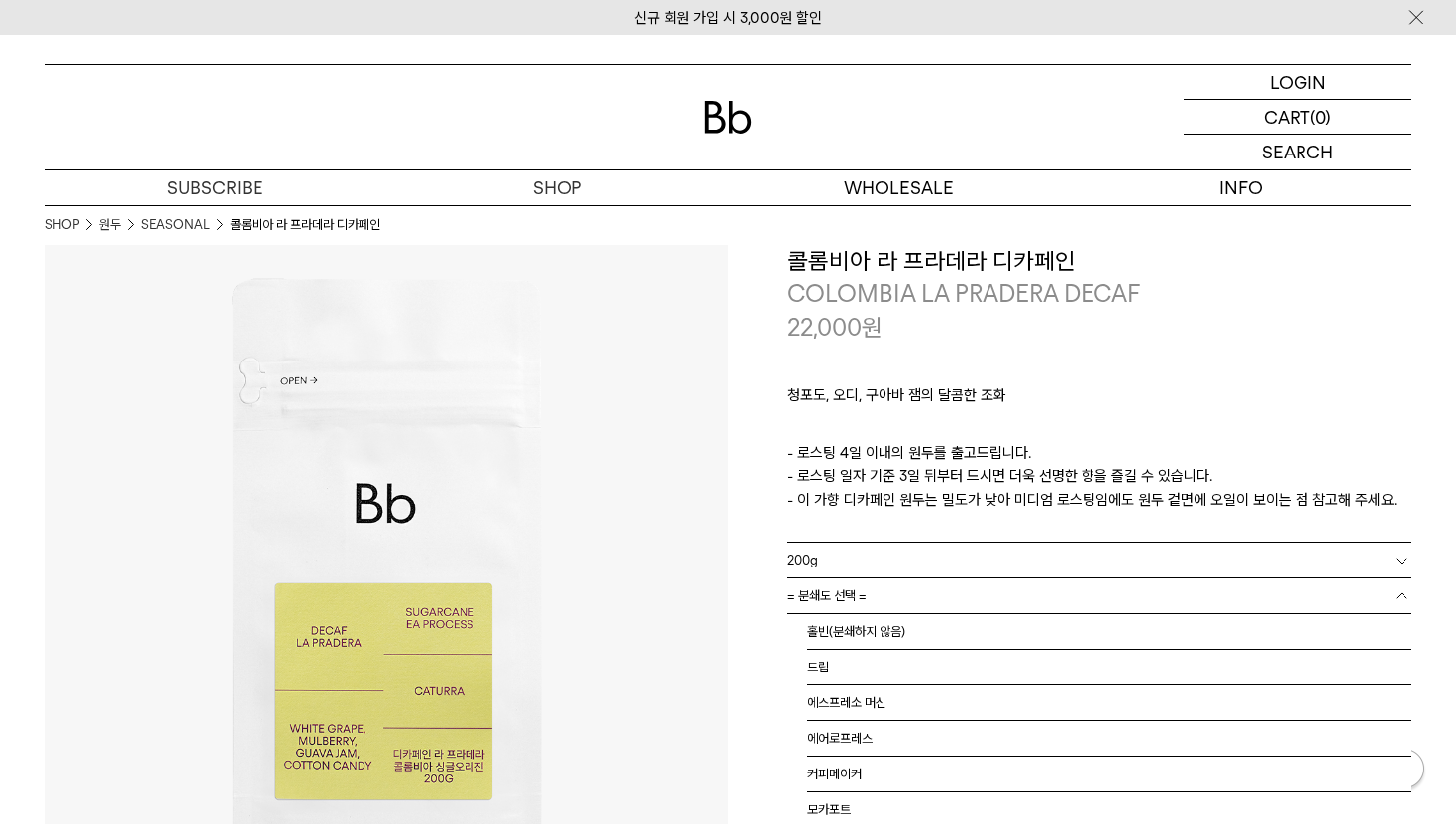 click on "= 분쇄도 선택 =" at bounding box center (1099, 595) 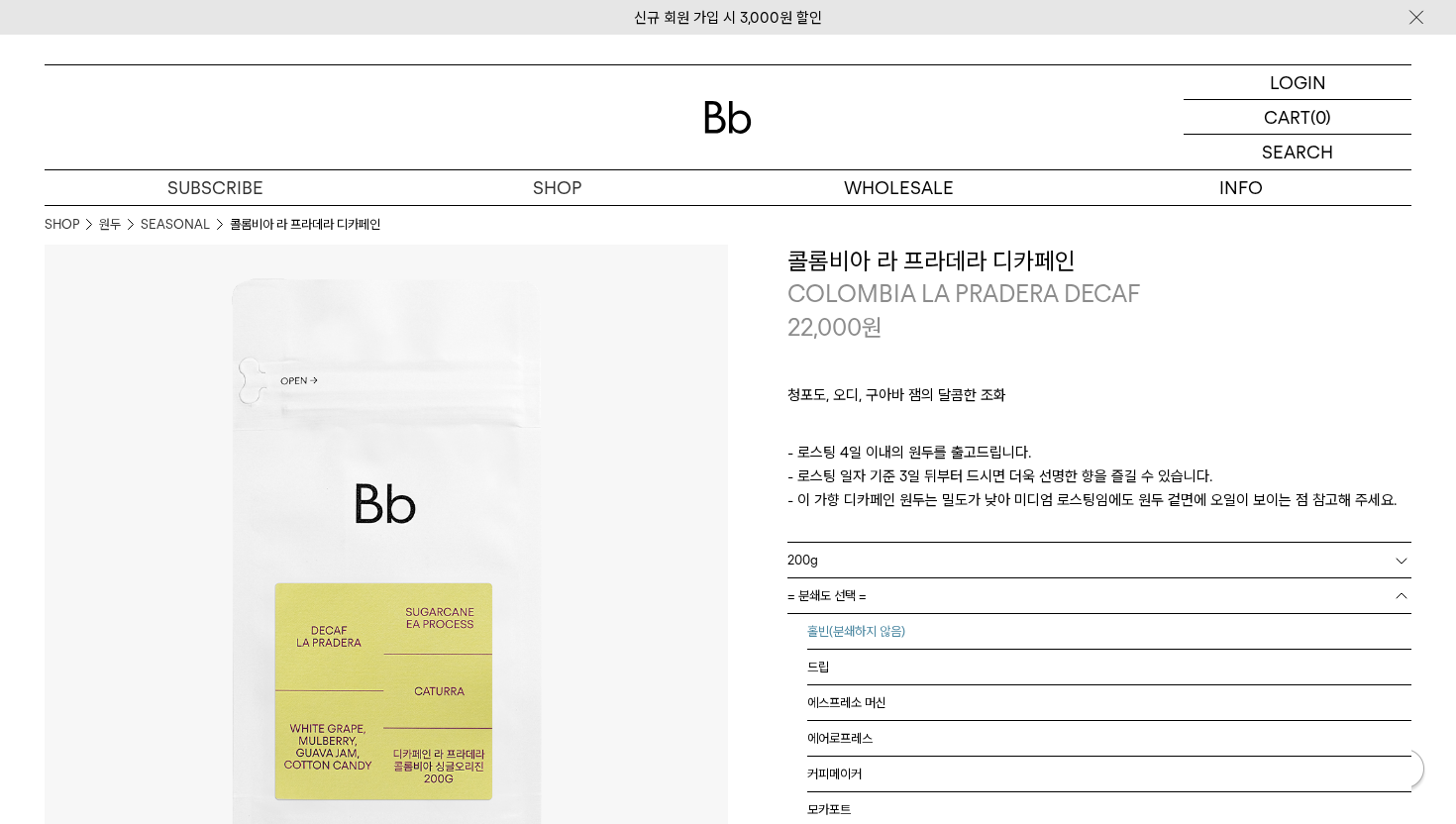 click on "홀빈(분쇄하지 않음)" at bounding box center (1109, 632) 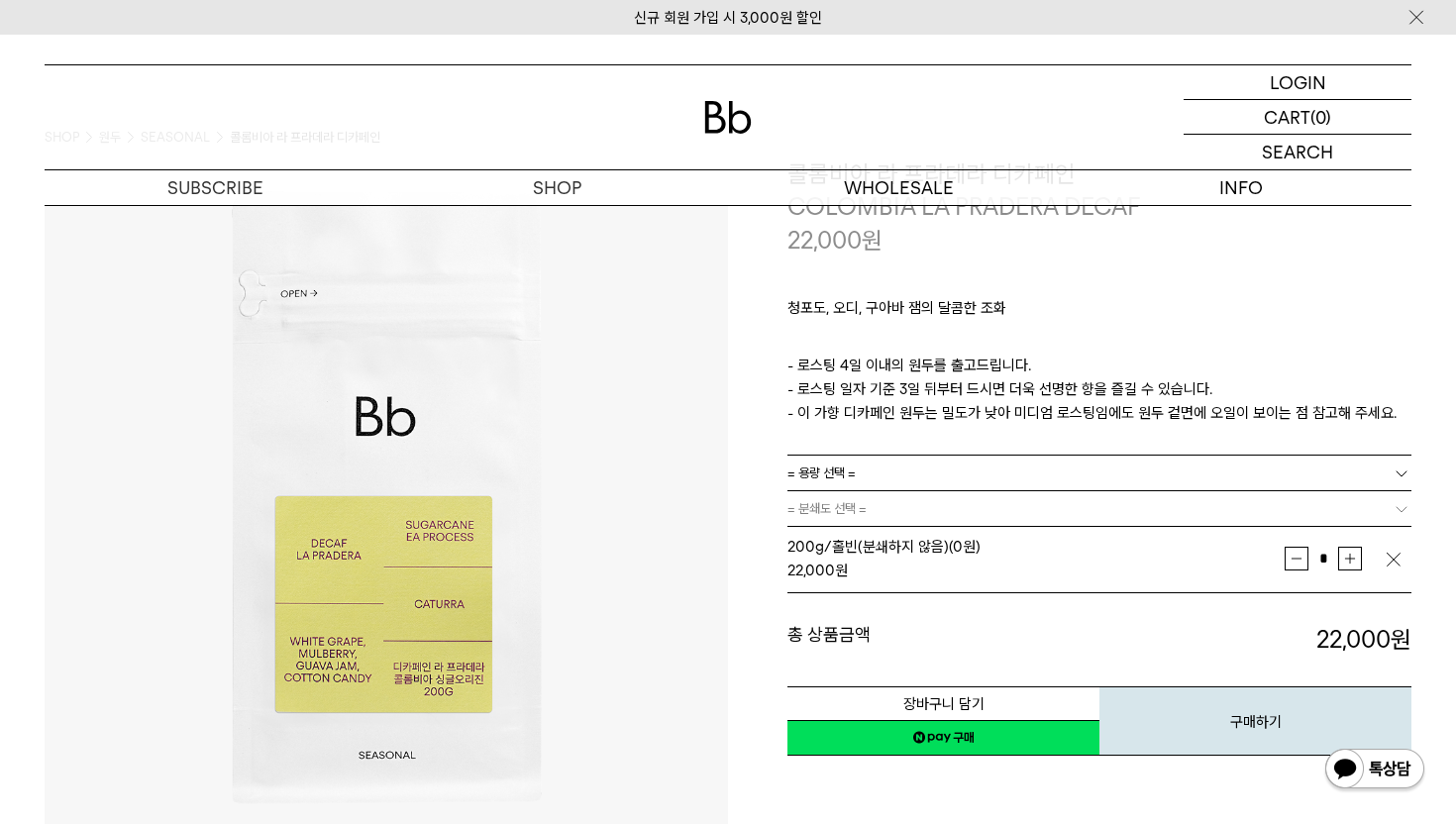 scroll, scrollTop: 90, scrollLeft: 0, axis: vertical 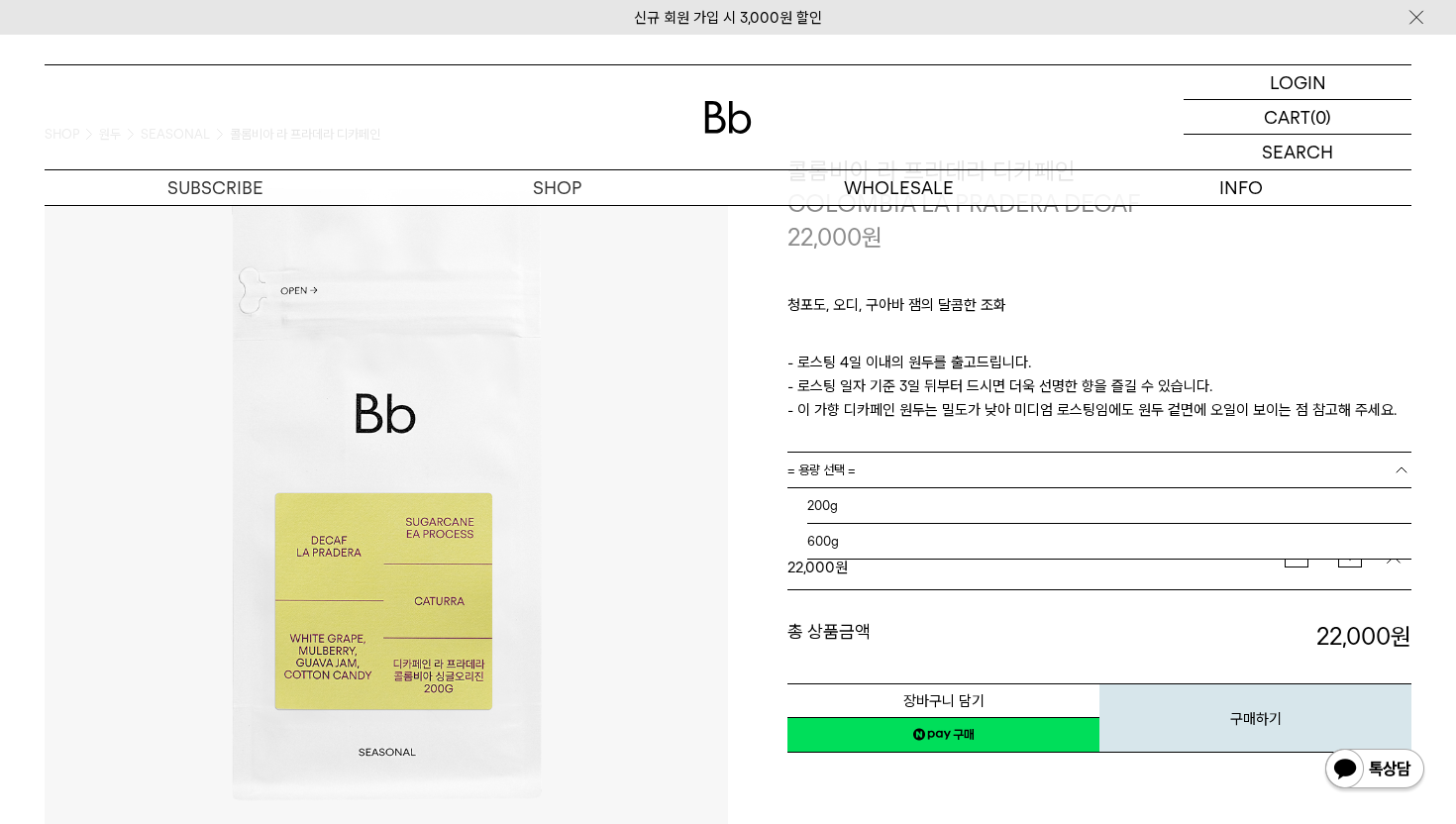 click on "=
용량 선택
=" at bounding box center [1099, 469] 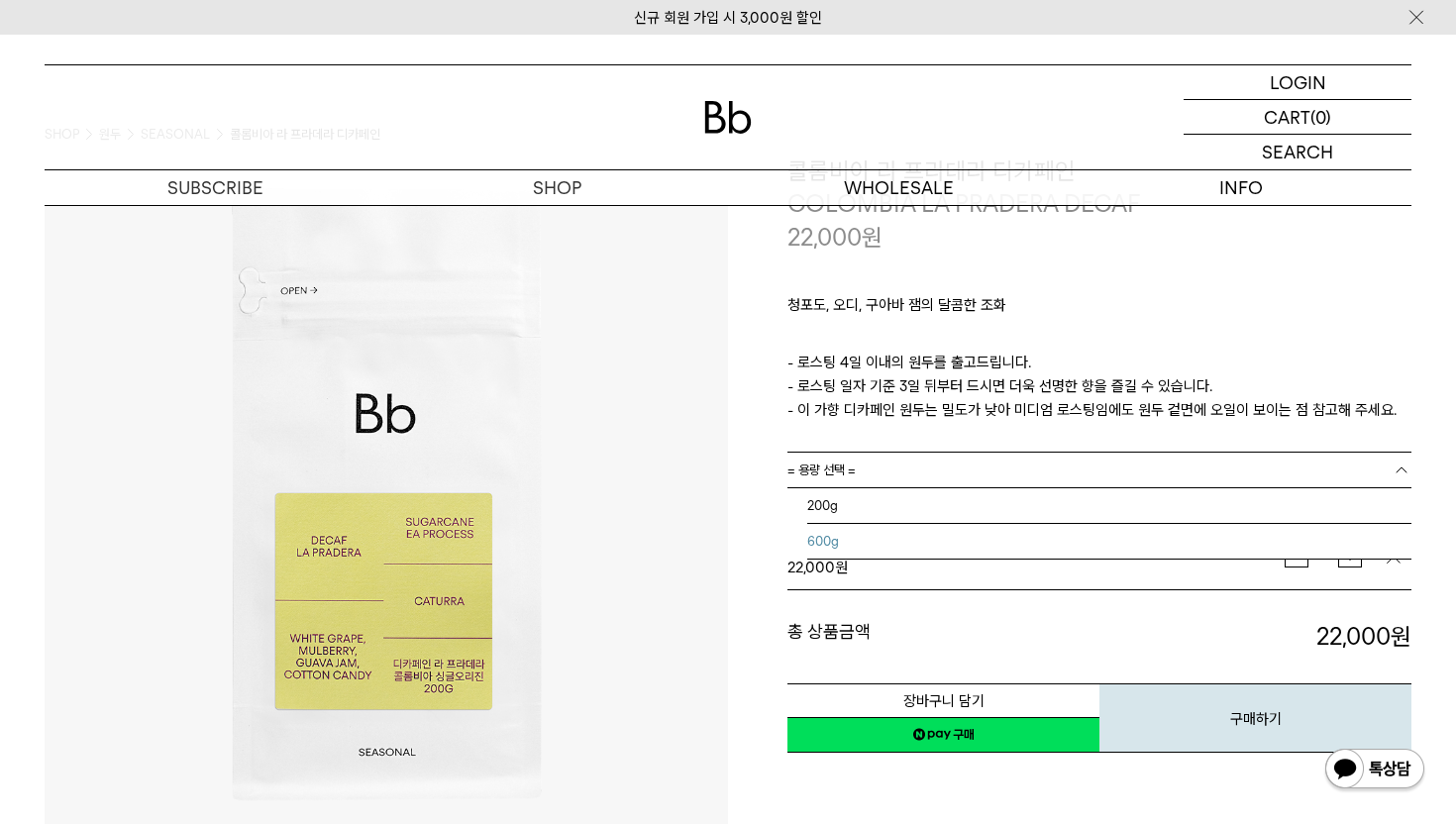 click on "600g" at bounding box center (1109, 542) 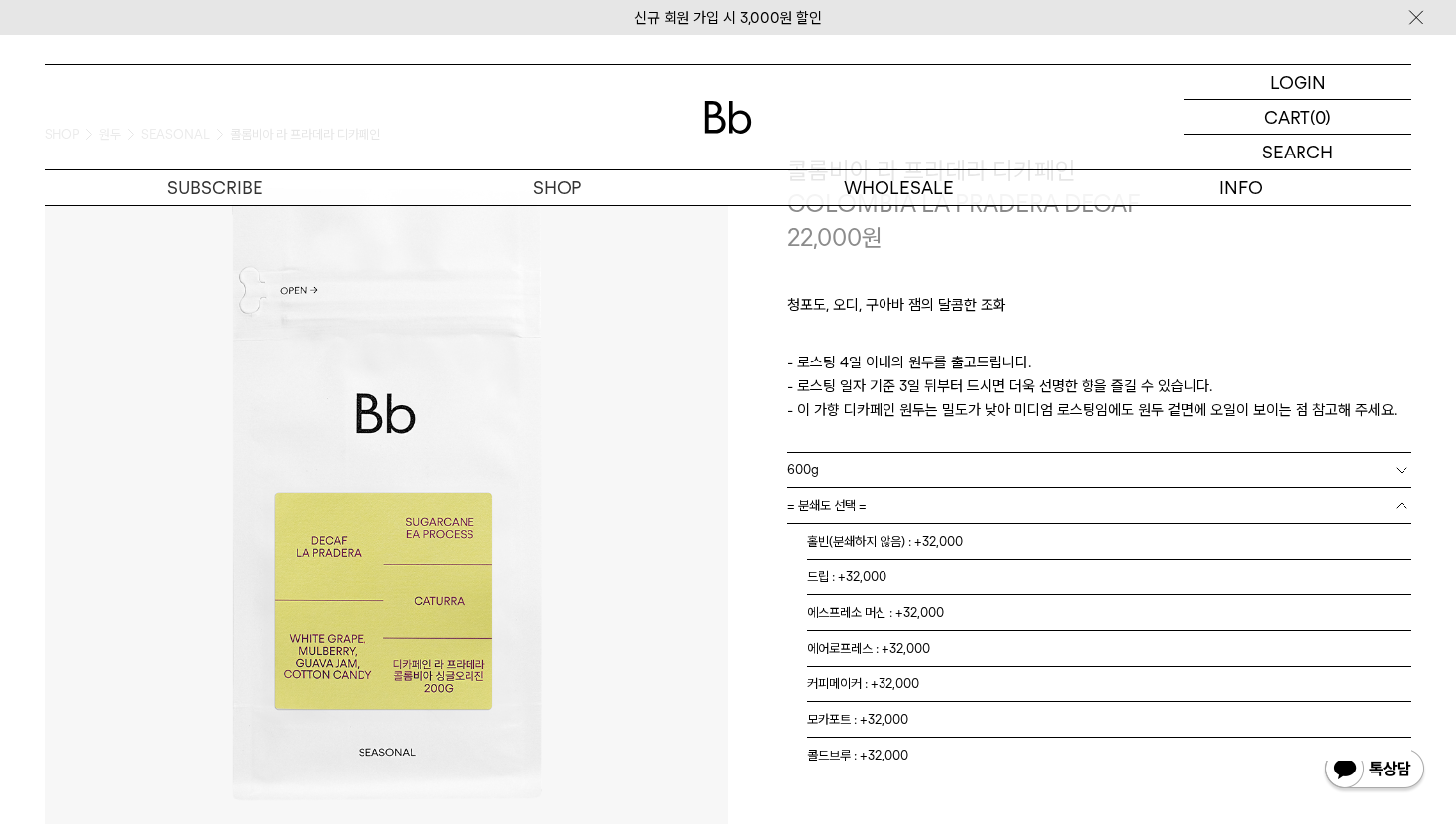 click on "= 분쇄도 선택 =" at bounding box center (1099, 505) 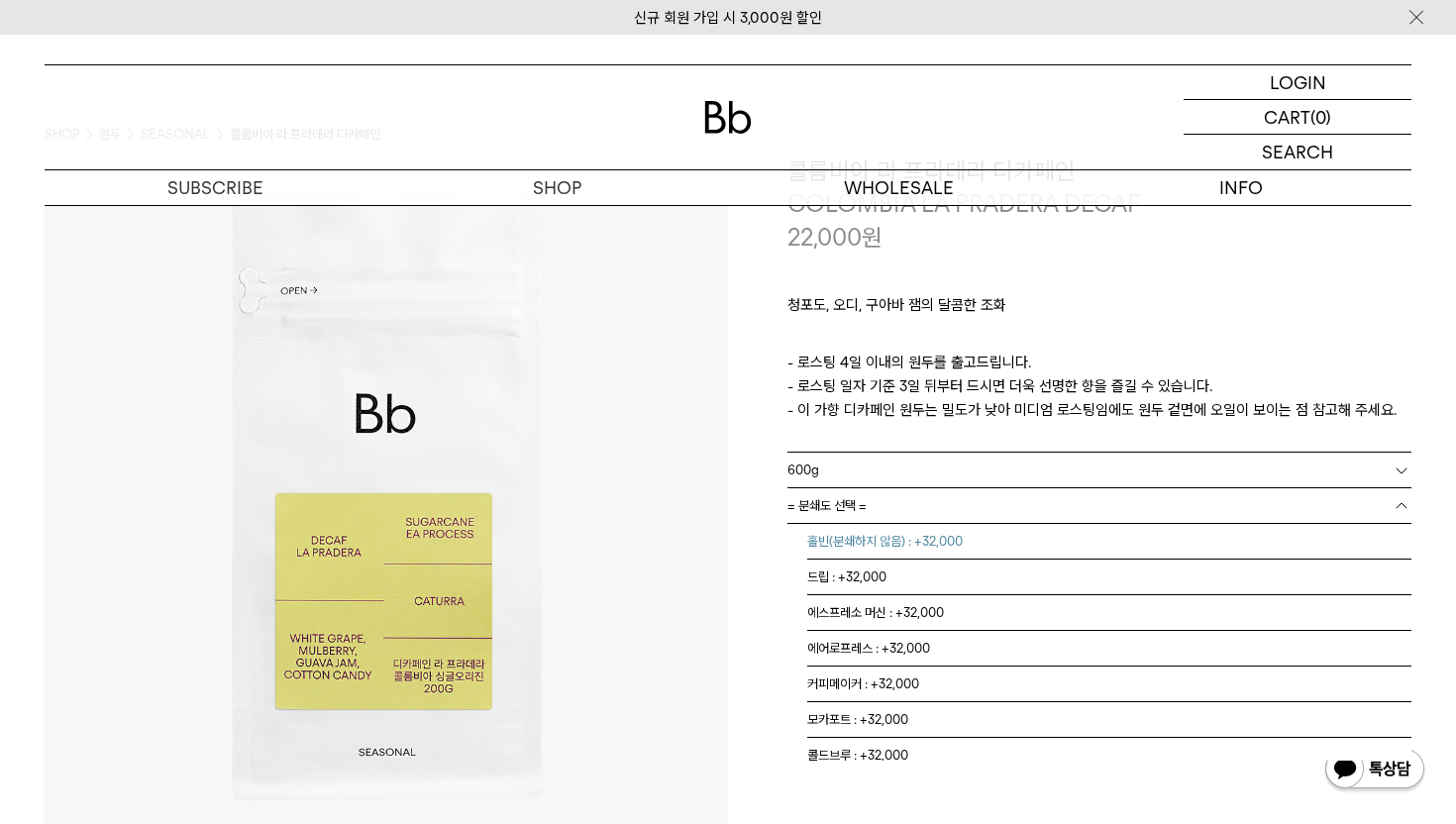 click on "홀빈(분쇄하지 않음) : +32,000" at bounding box center [1109, 542] 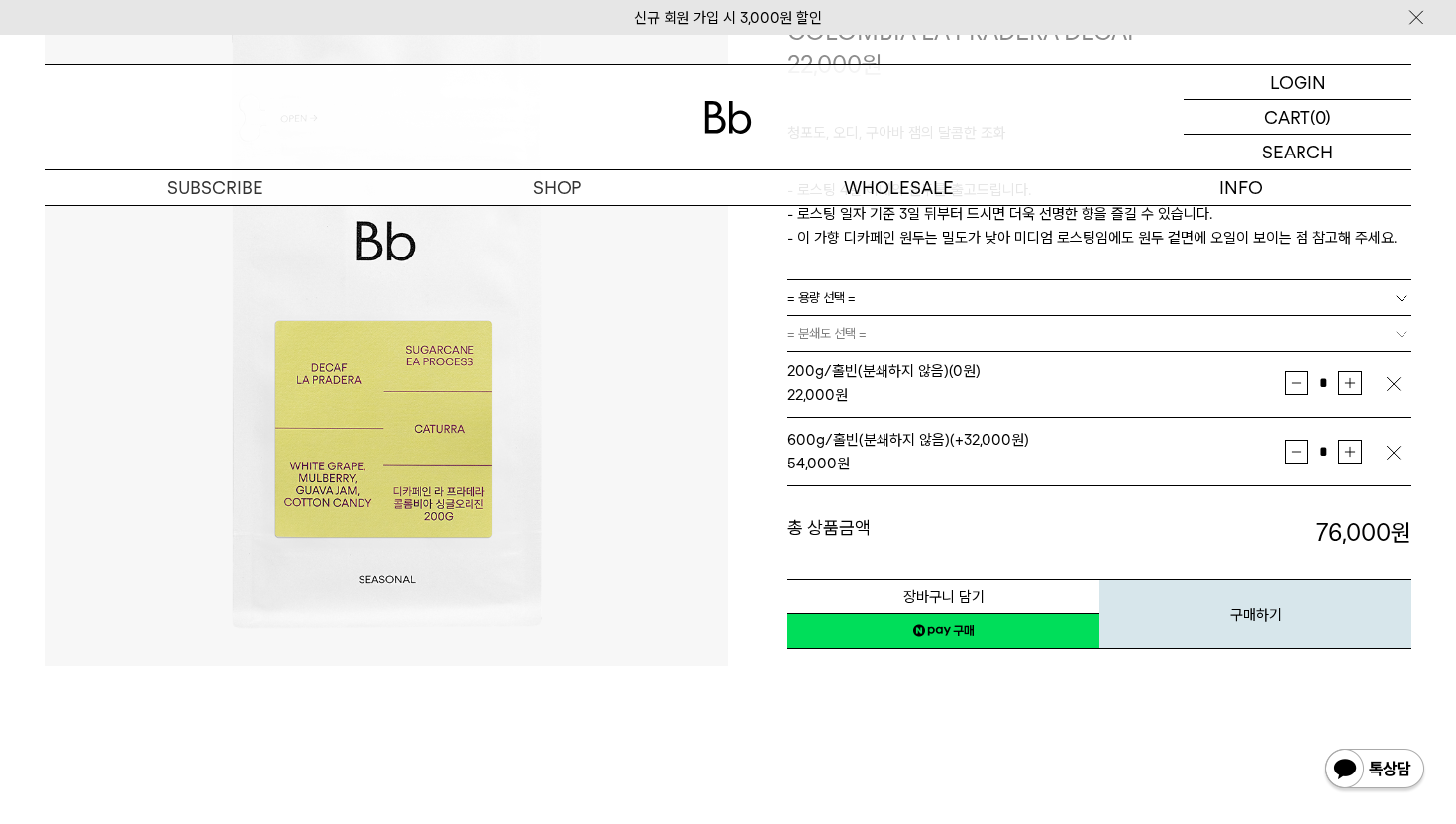 scroll, scrollTop: 263, scrollLeft: 0, axis: vertical 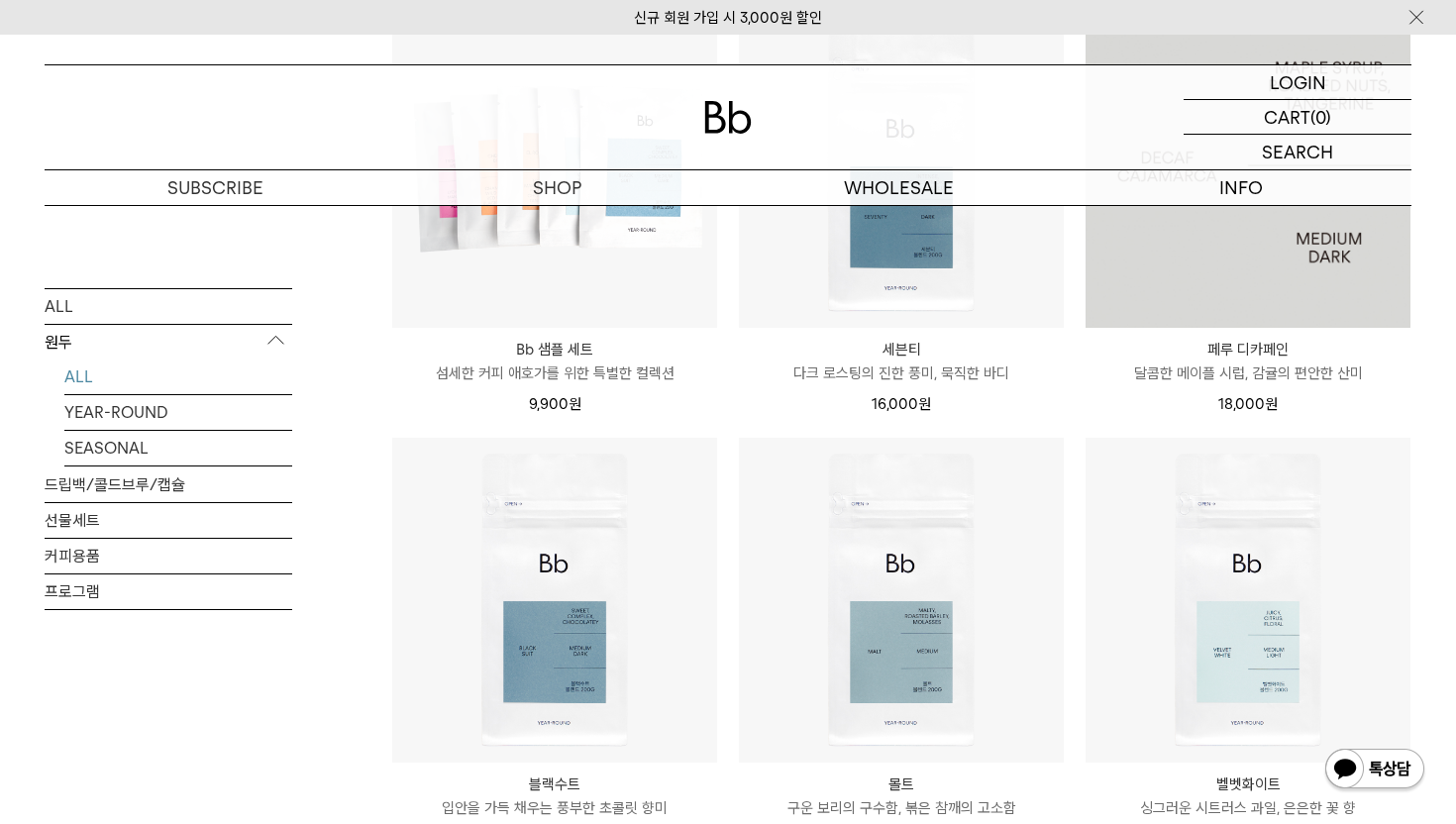 click at bounding box center (1248, 165) 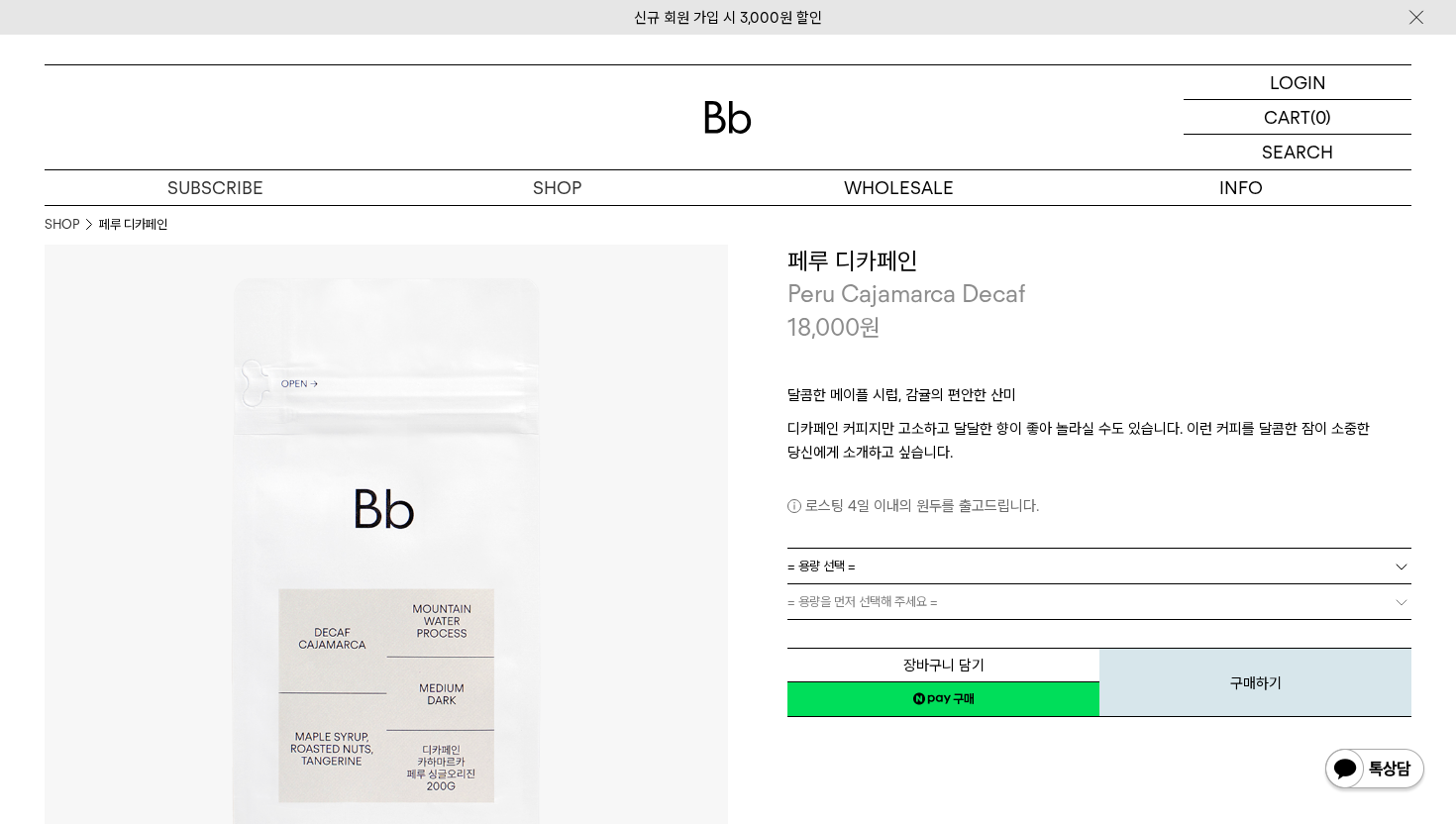 scroll, scrollTop: 0, scrollLeft: 0, axis: both 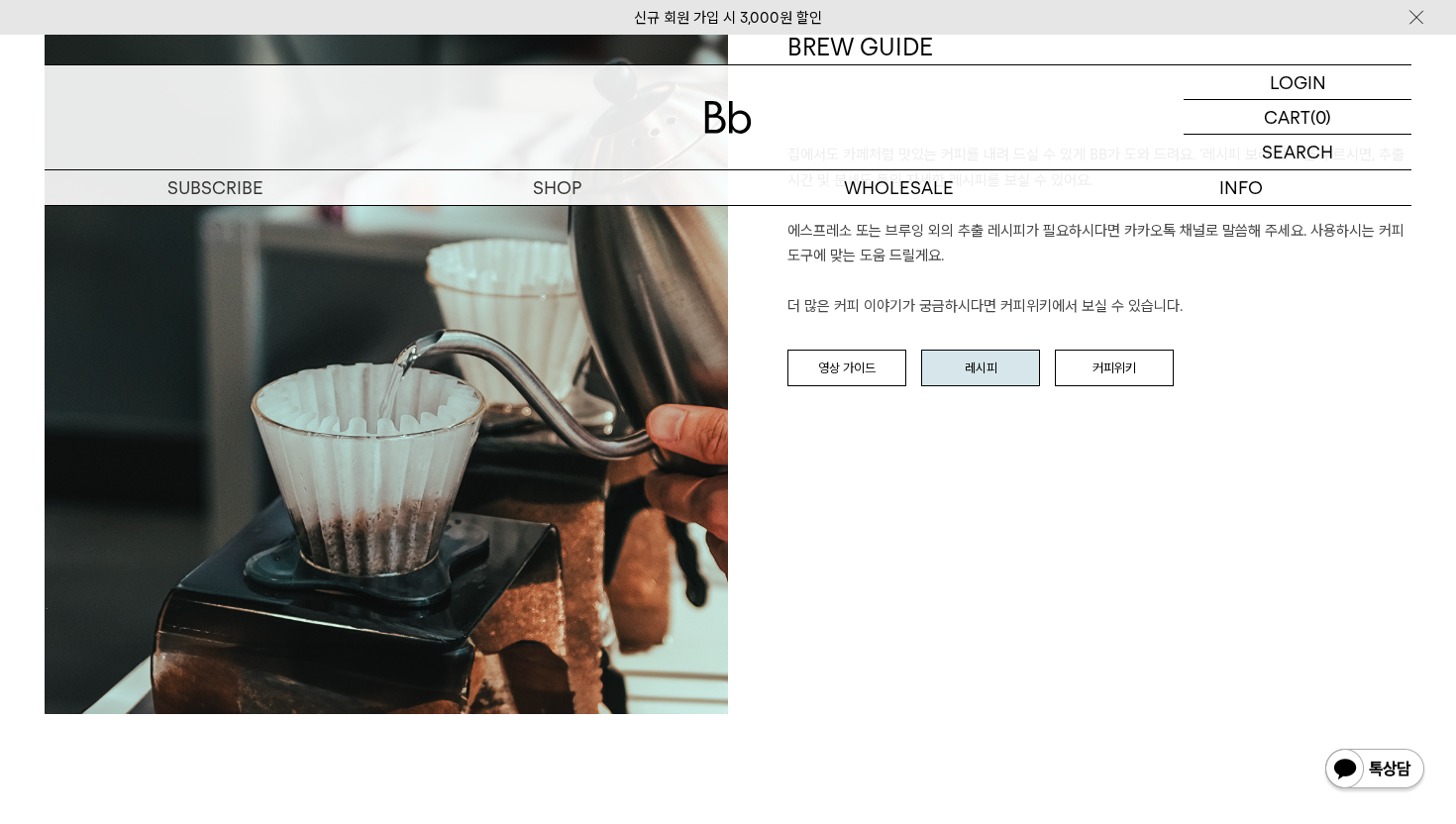 click on "레시피" at bounding box center [981, 368] 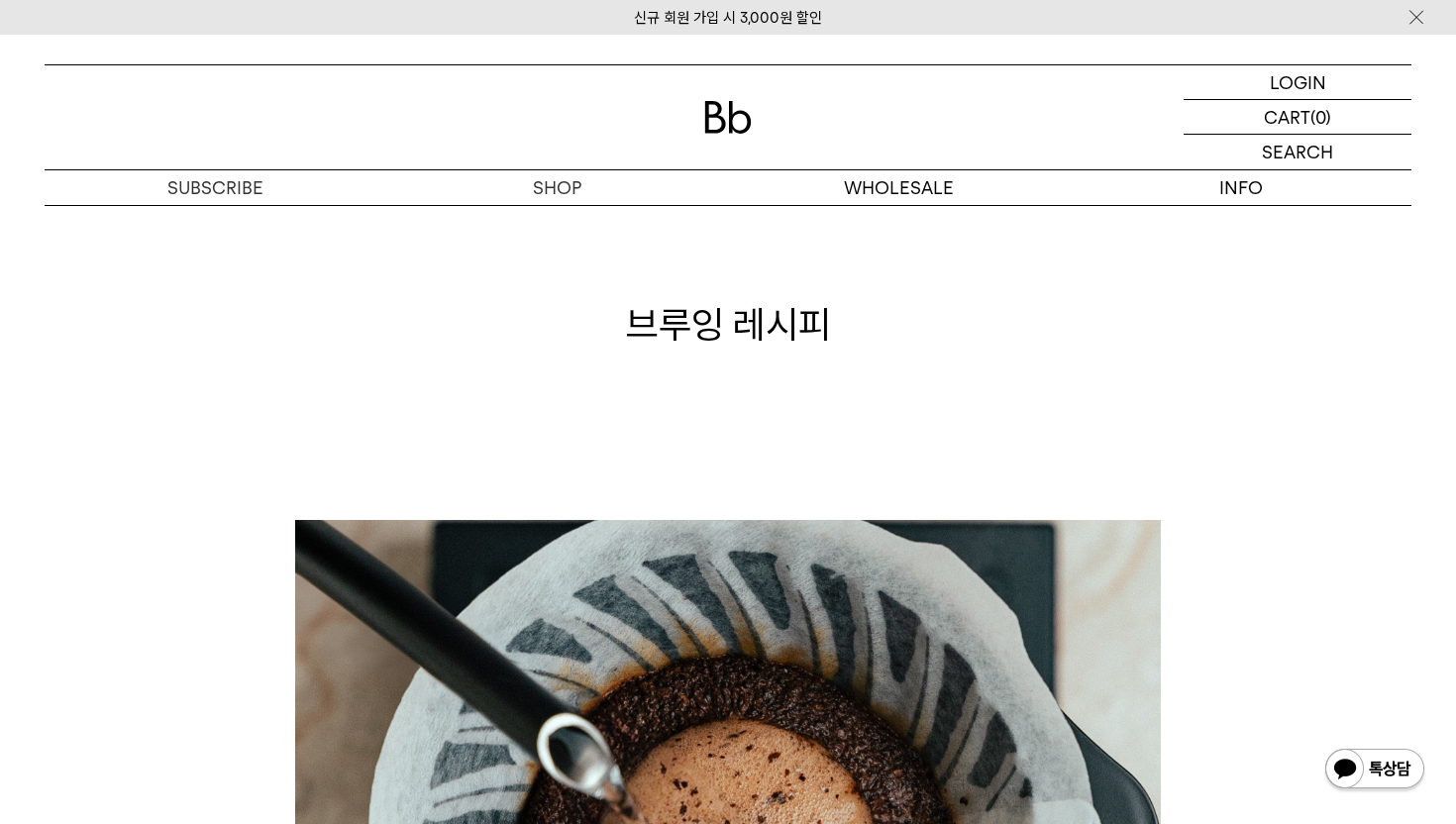 scroll, scrollTop: 0, scrollLeft: 0, axis: both 